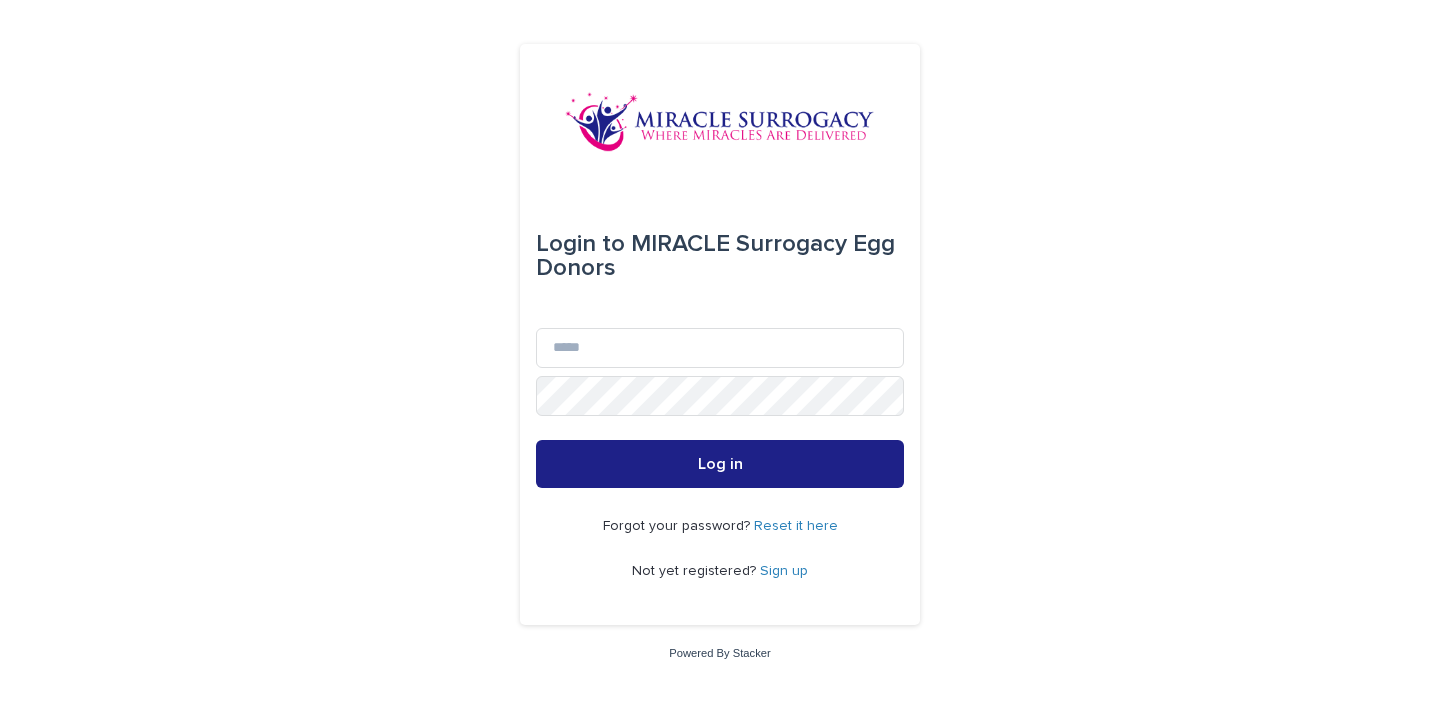 scroll, scrollTop: 0, scrollLeft: 0, axis: both 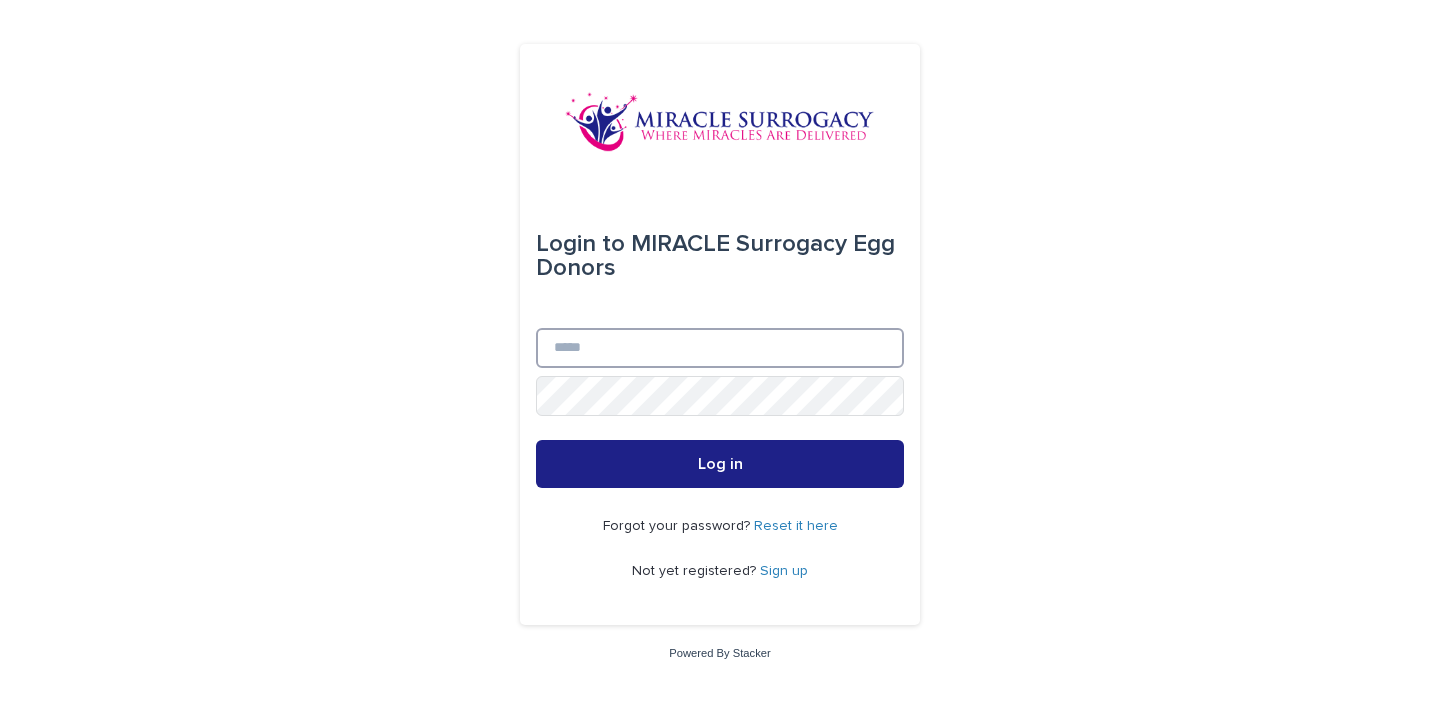 click on "Email" at bounding box center [720, 348] 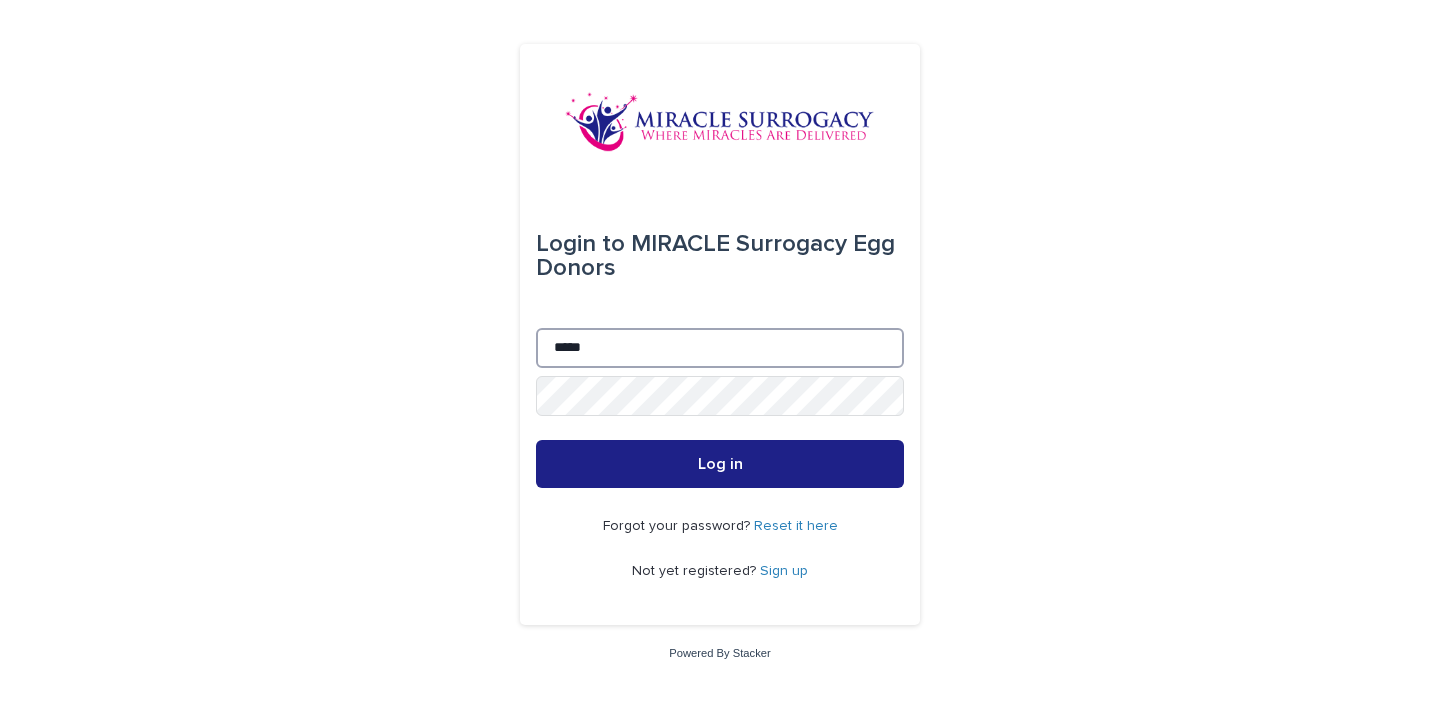 type on "**********" 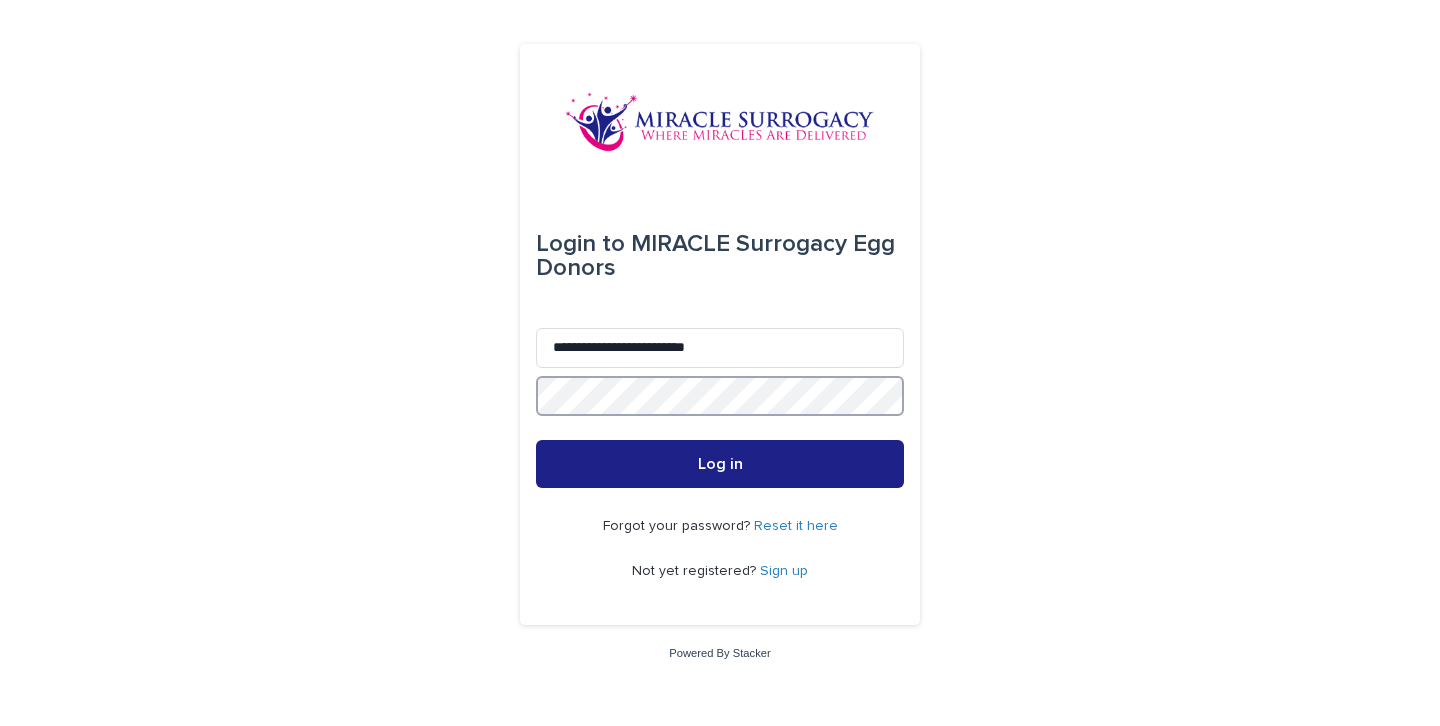 click on "Log in" at bounding box center (720, 464) 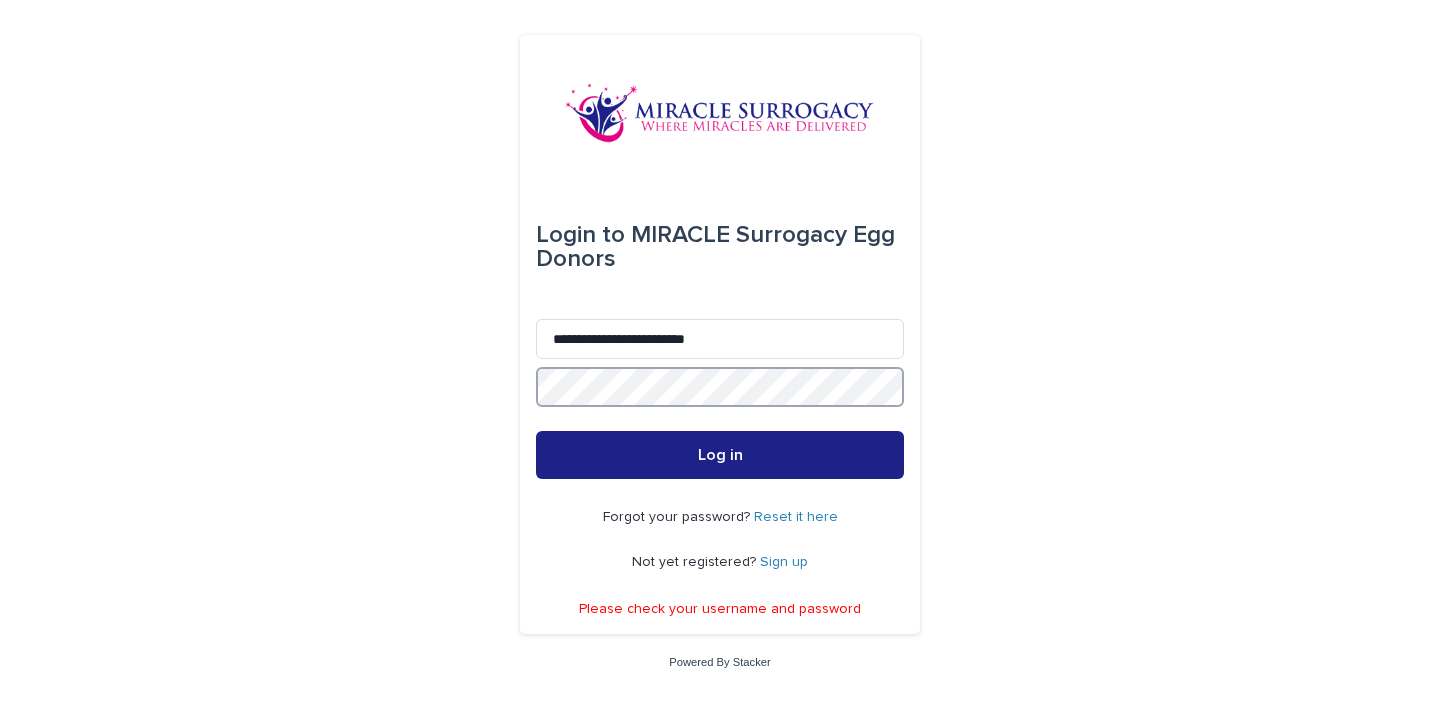 click on "Log in" at bounding box center [720, 455] 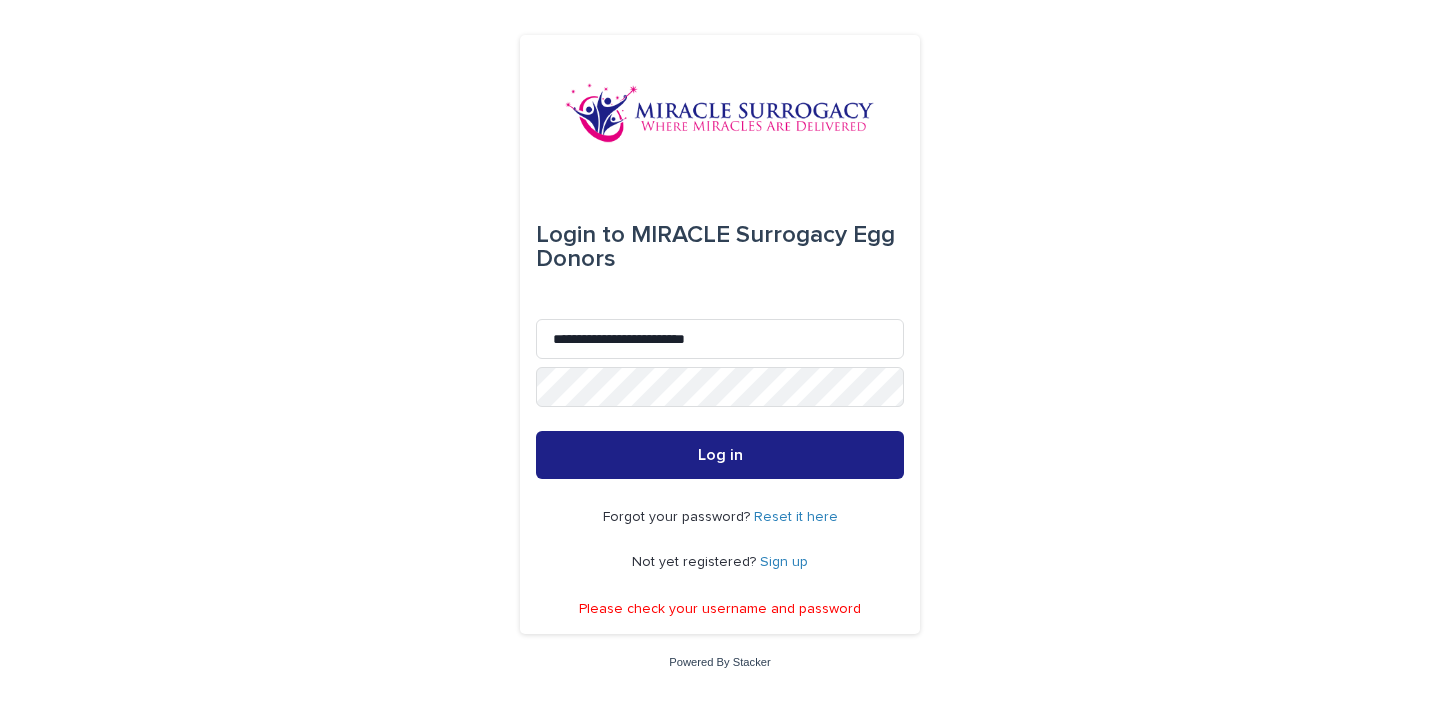 click on "Not yet registered?   Sign up" at bounding box center [720, 562] 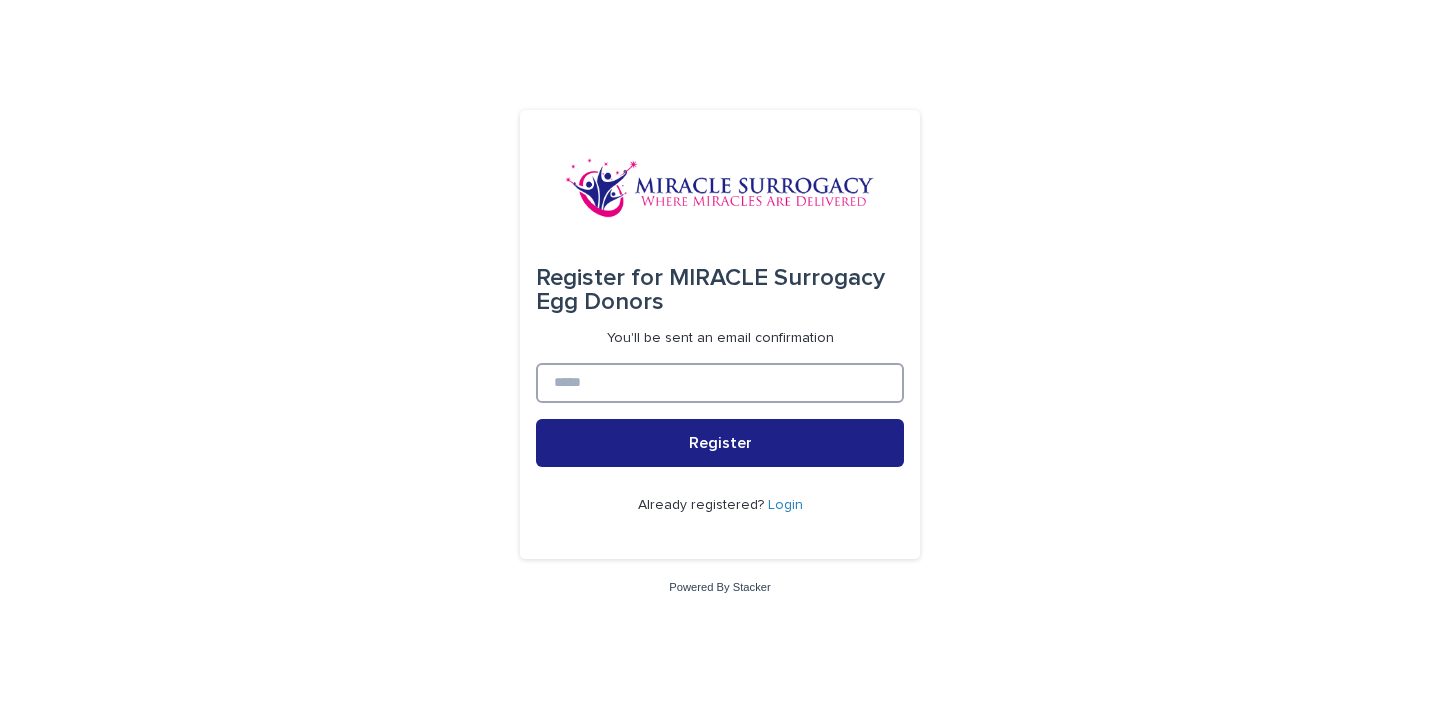click at bounding box center [720, 383] 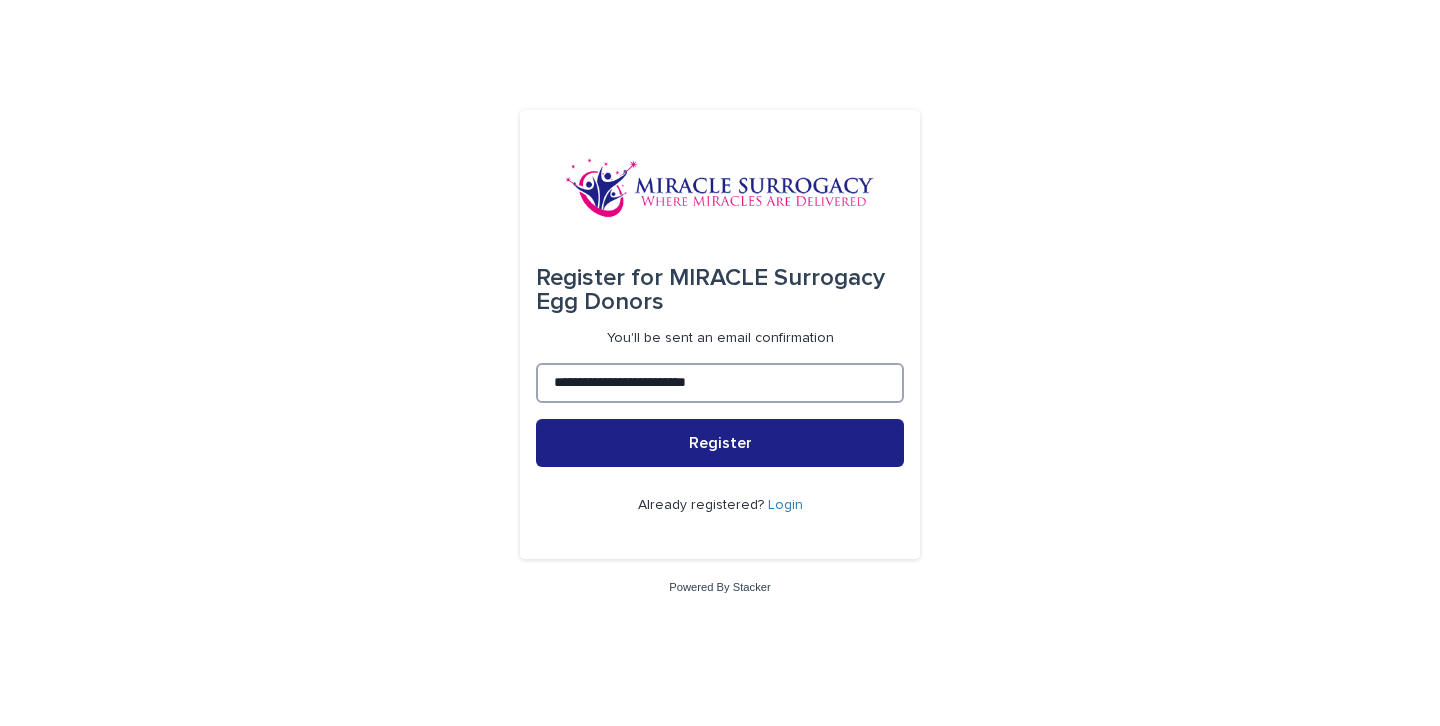 type on "**********" 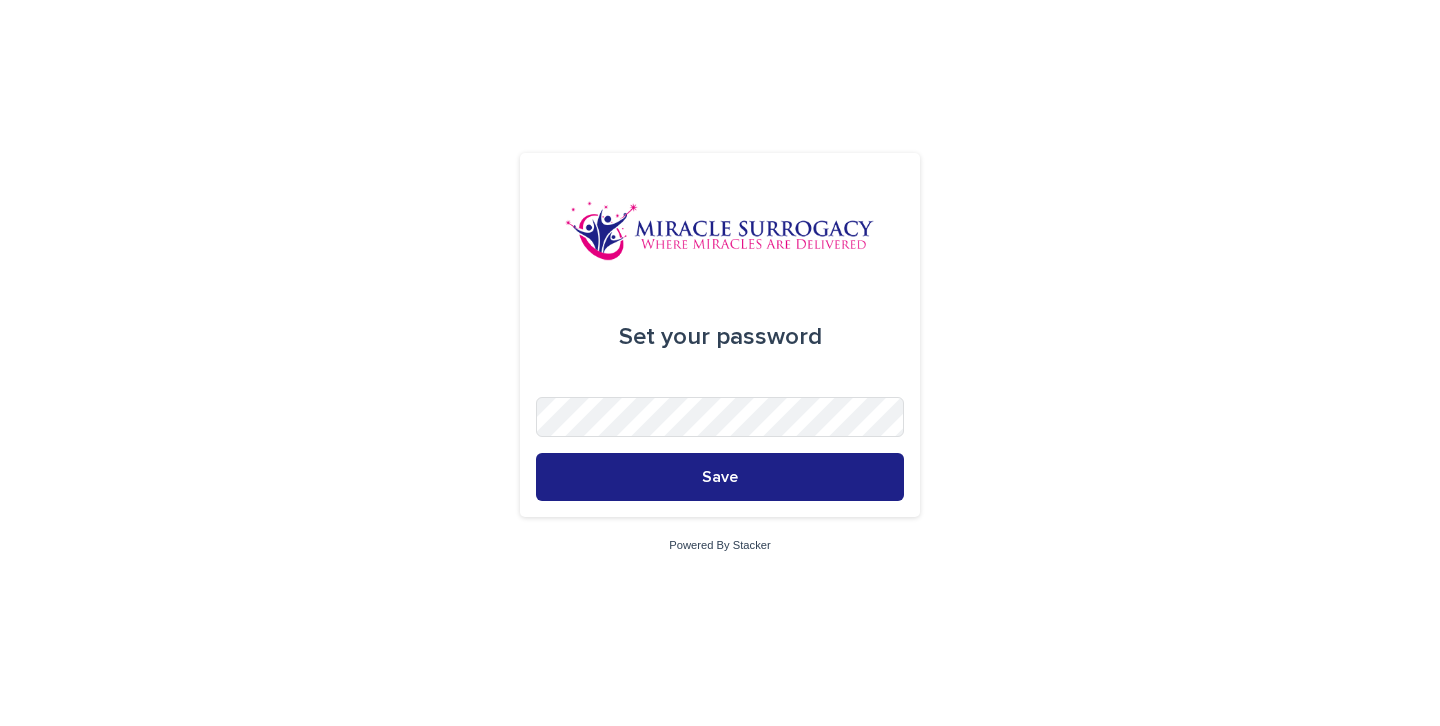 scroll, scrollTop: 0, scrollLeft: 0, axis: both 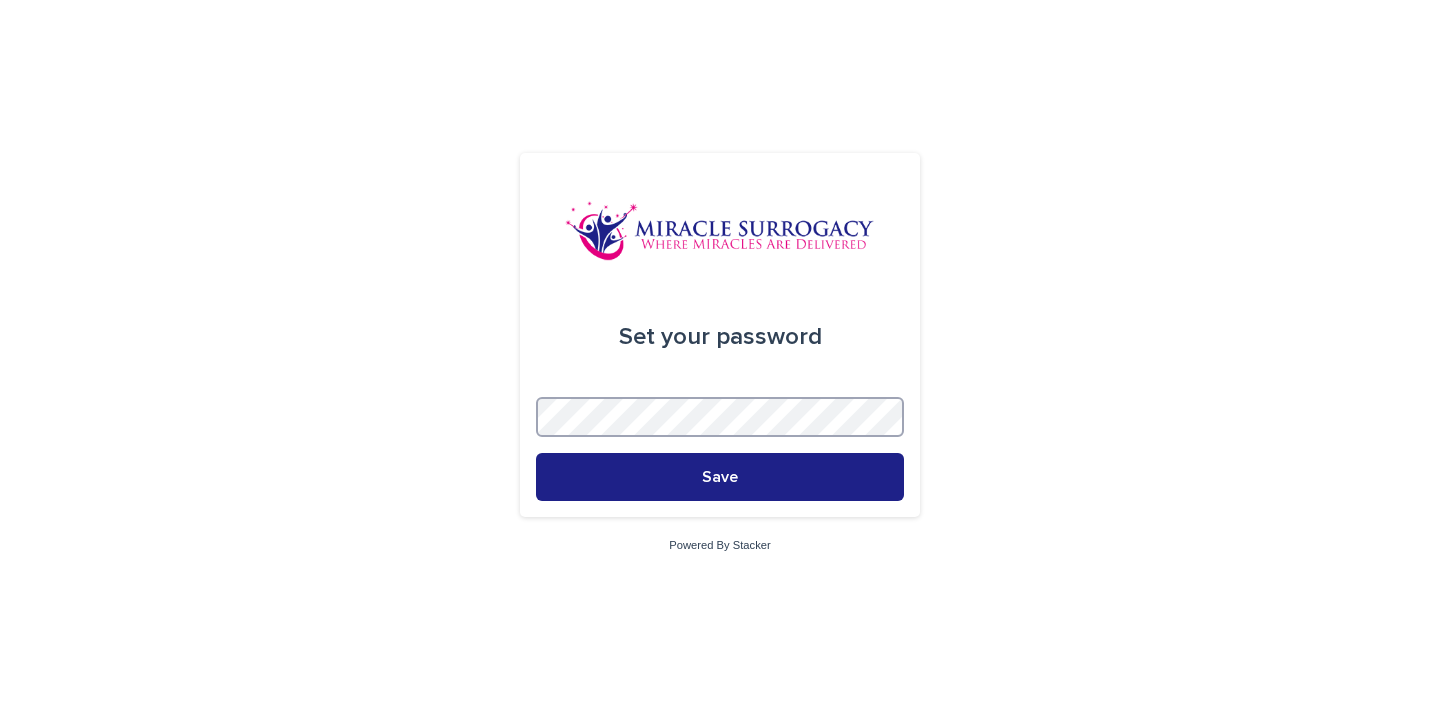 click on "Save" at bounding box center (720, 477) 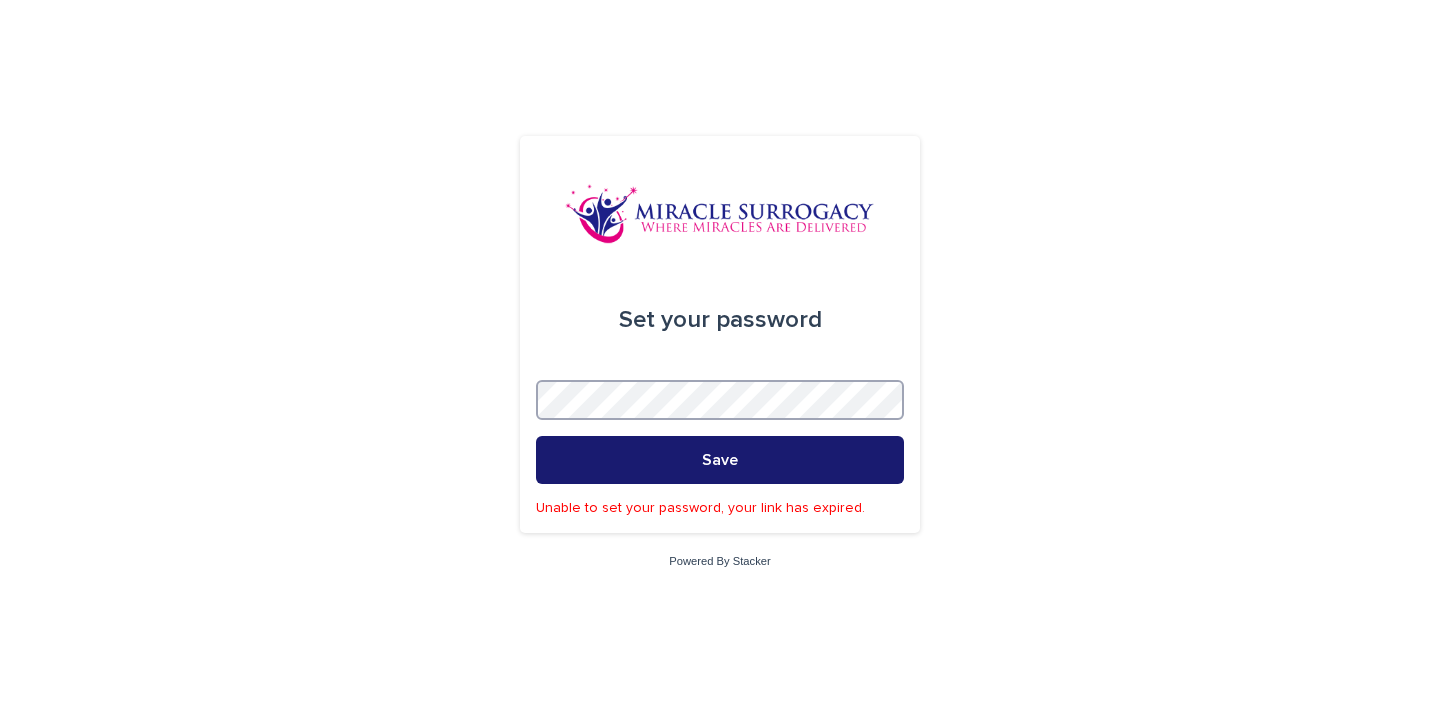 click on "Save" at bounding box center [720, 460] 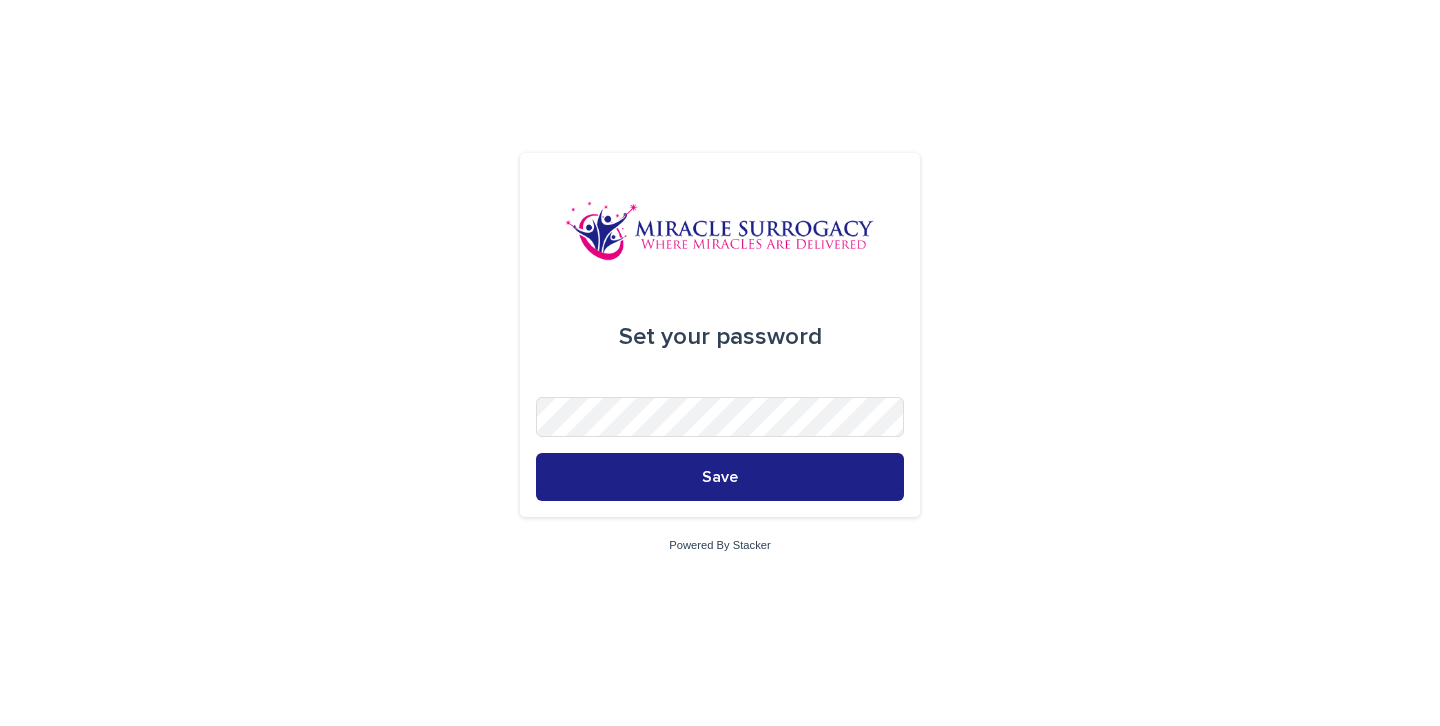 scroll, scrollTop: 0, scrollLeft: 0, axis: both 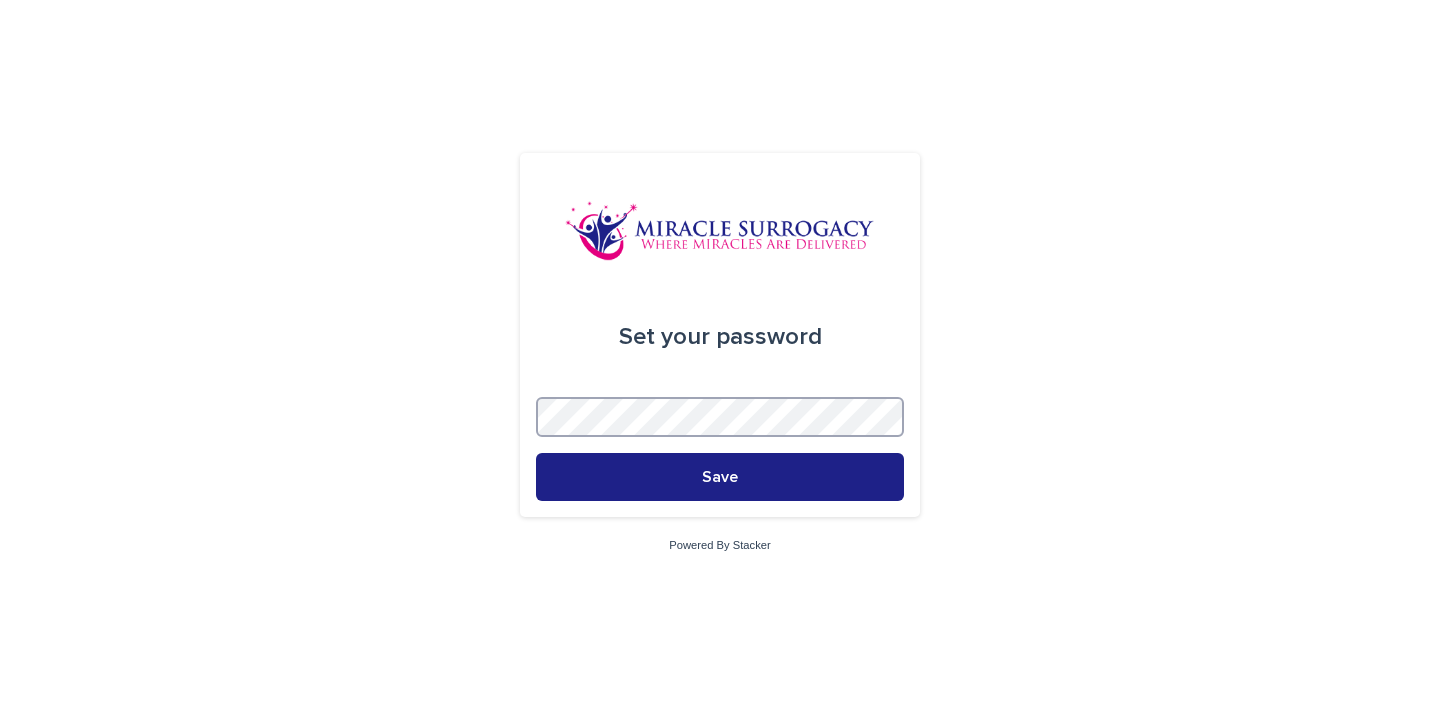 click on "Save" at bounding box center [720, 477] 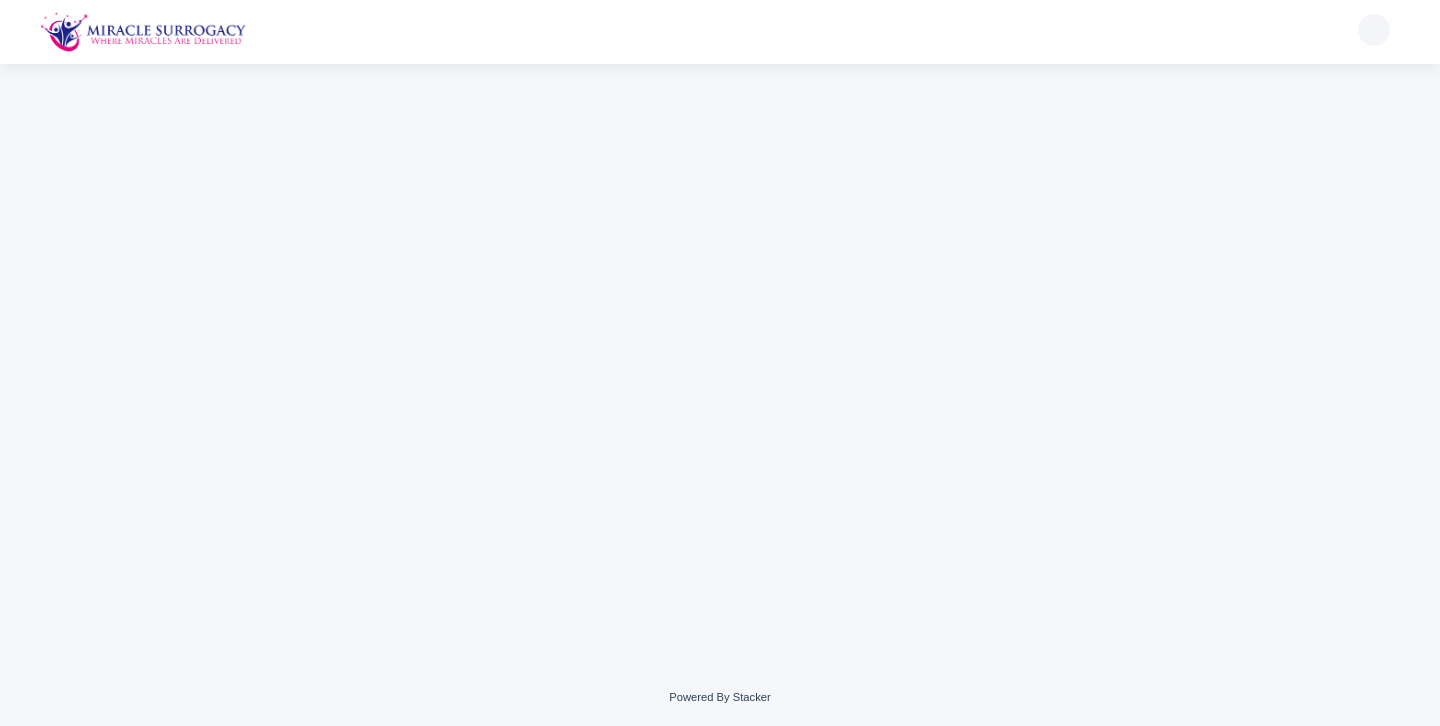 scroll, scrollTop: 0, scrollLeft: 0, axis: both 